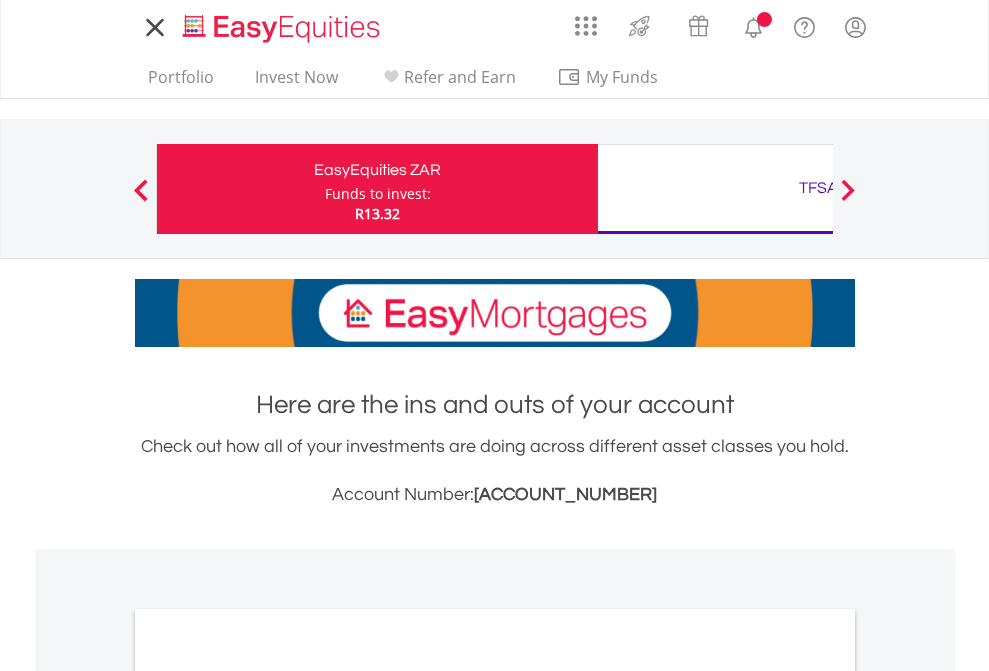 scroll, scrollTop: 0, scrollLeft: 0, axis: both 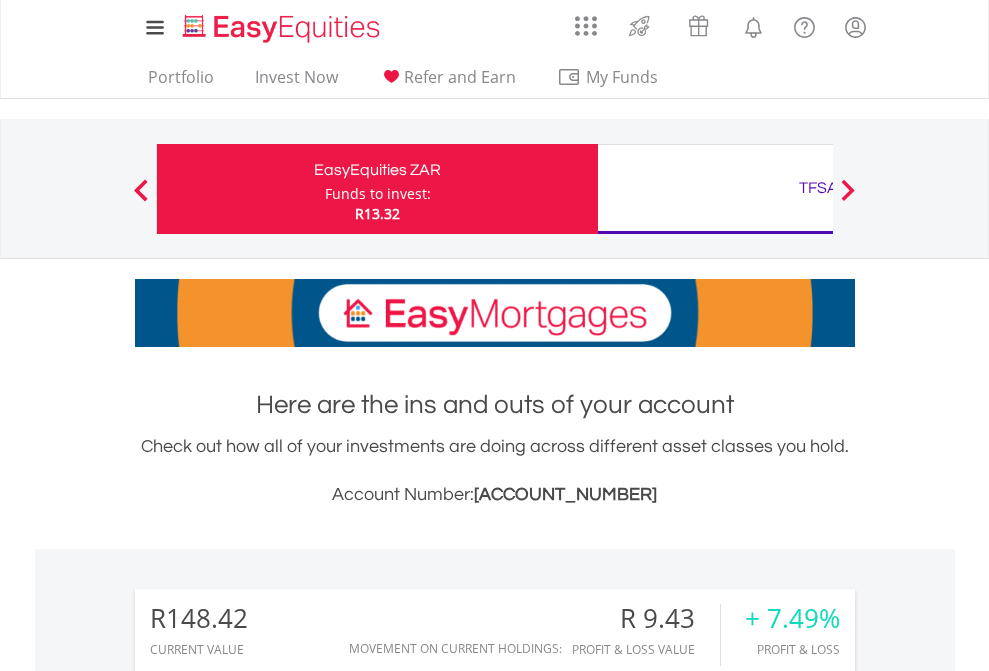 click on "Funds to invest:" at bounding box center [378, 194] 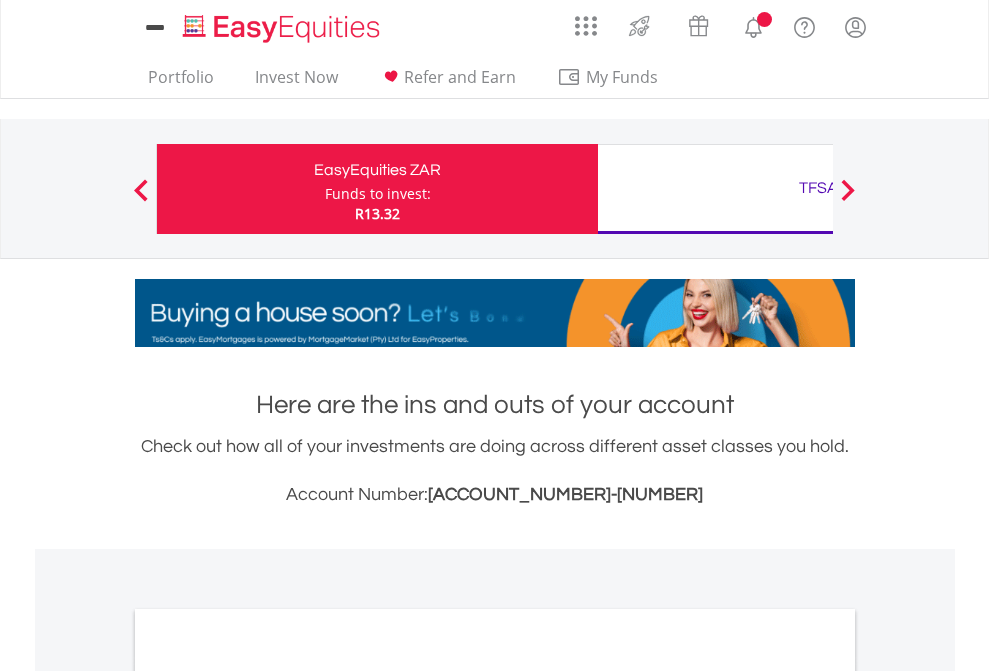 scroll, scrollTop: 0, scrollLeft: 0, axis: both 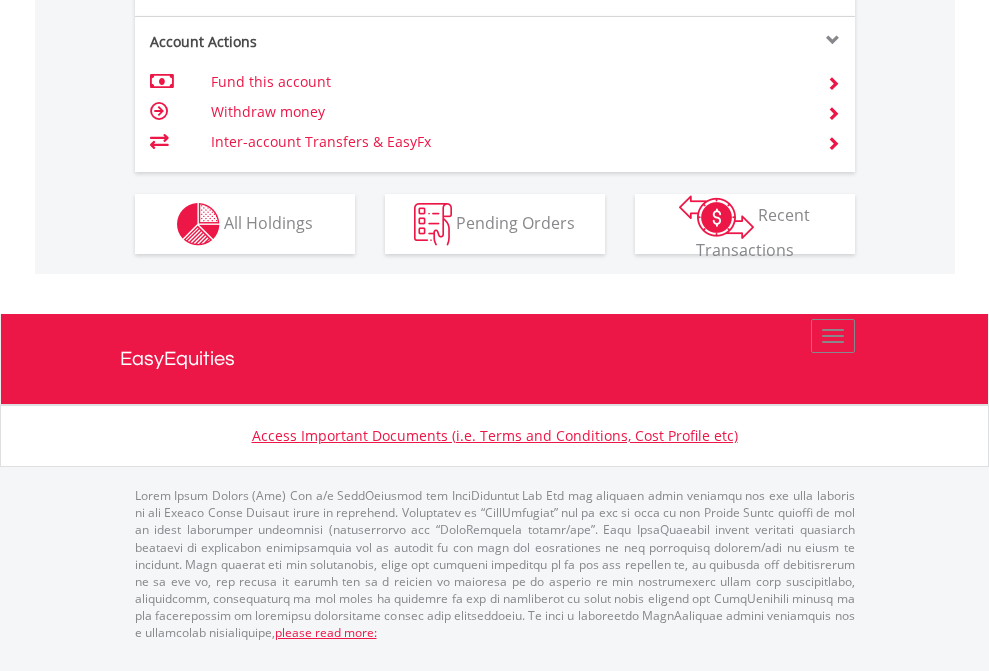 click on "Investment types" at bounding box center (706, -337) 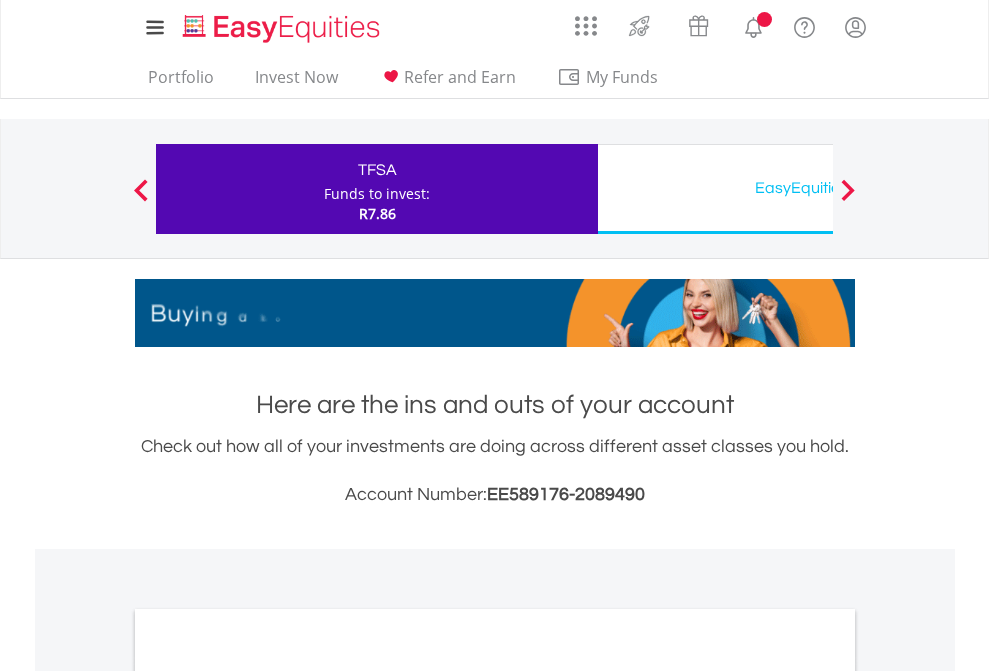 scroll, scrollTop: 0, scrollLeft: 0, axis: both 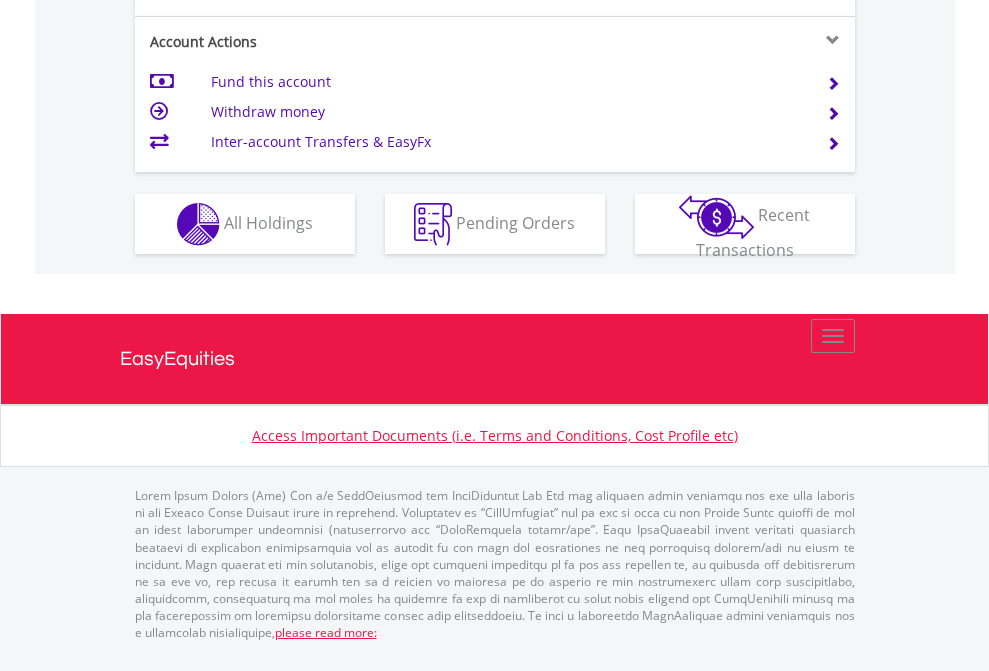 click on "Investment types" at bounding box center [706, -337] 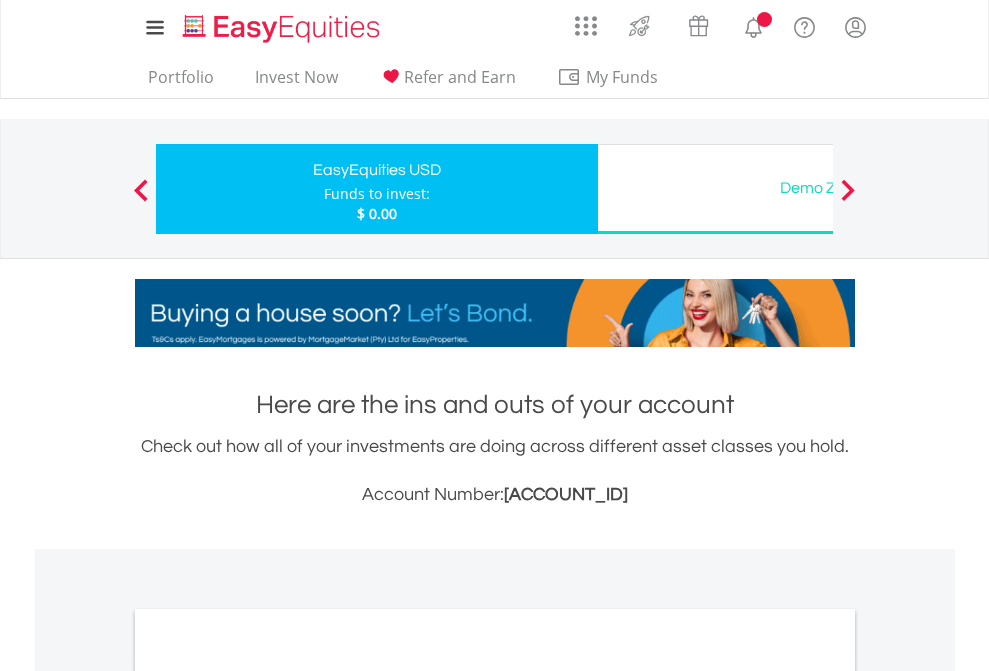 scroll, scrollTop: 0, scrollLeft: 0, axis: both 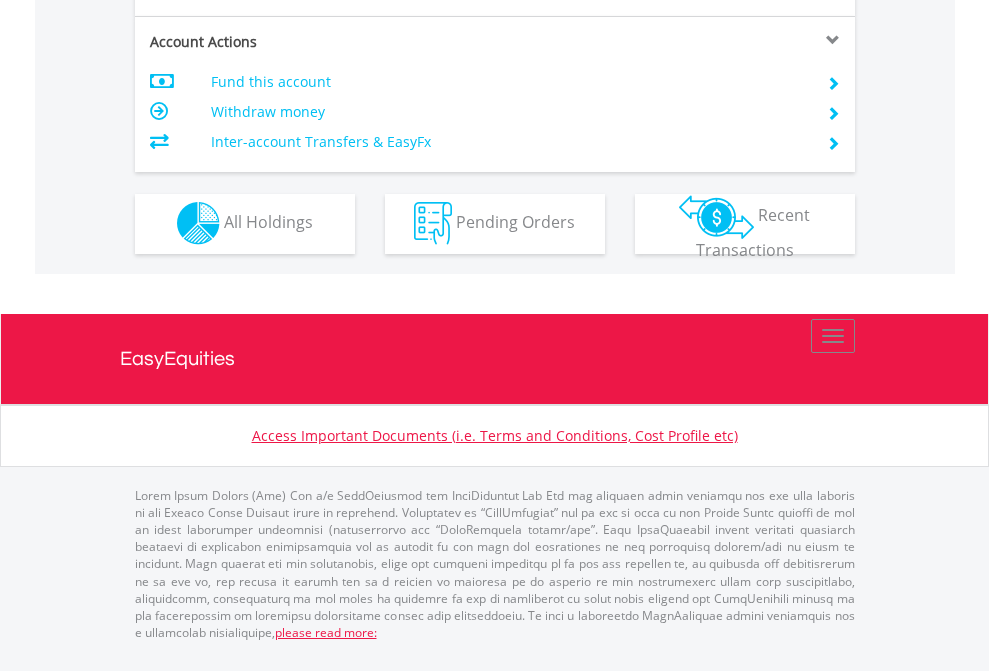 click on "Investment types" at bounding box center [706, -353] 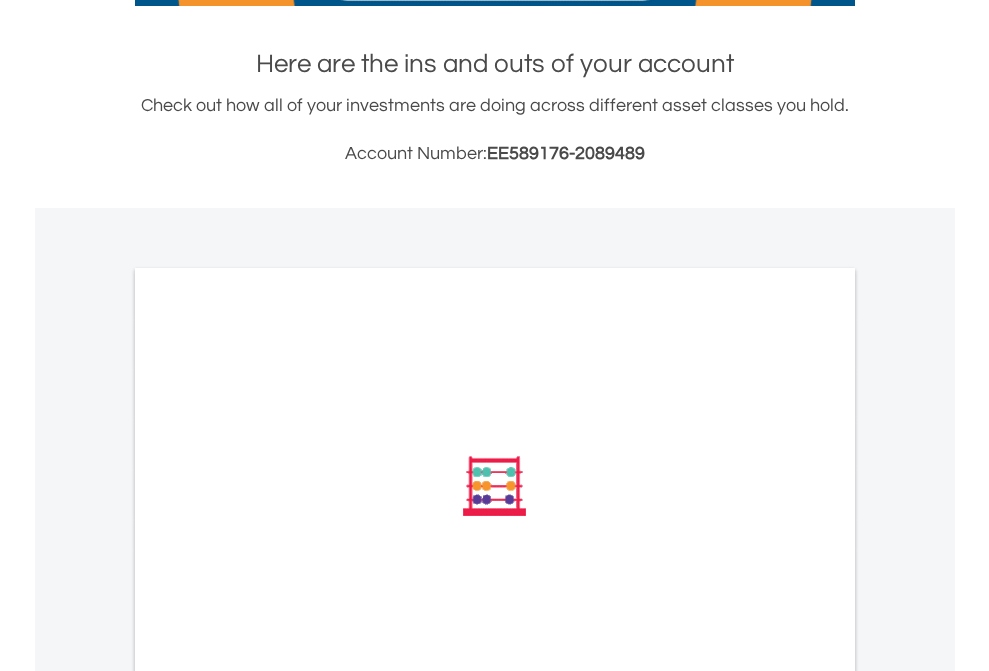 click on "All Holdings" at bounding box center (268, 755) 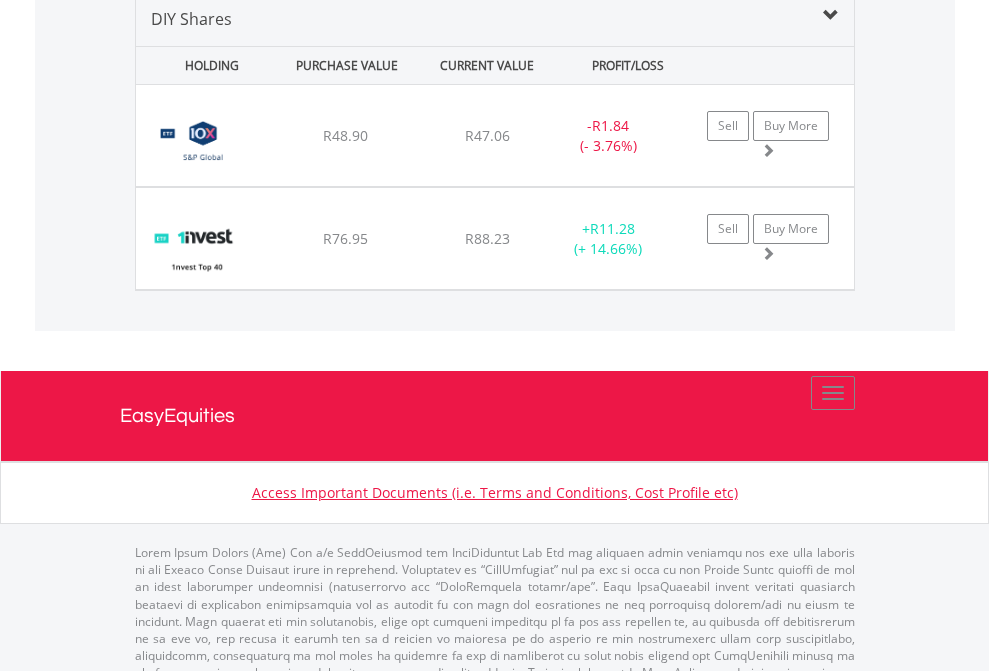 scroll, scrollTop: 1933, scrollLeft: 0, axis: vertical 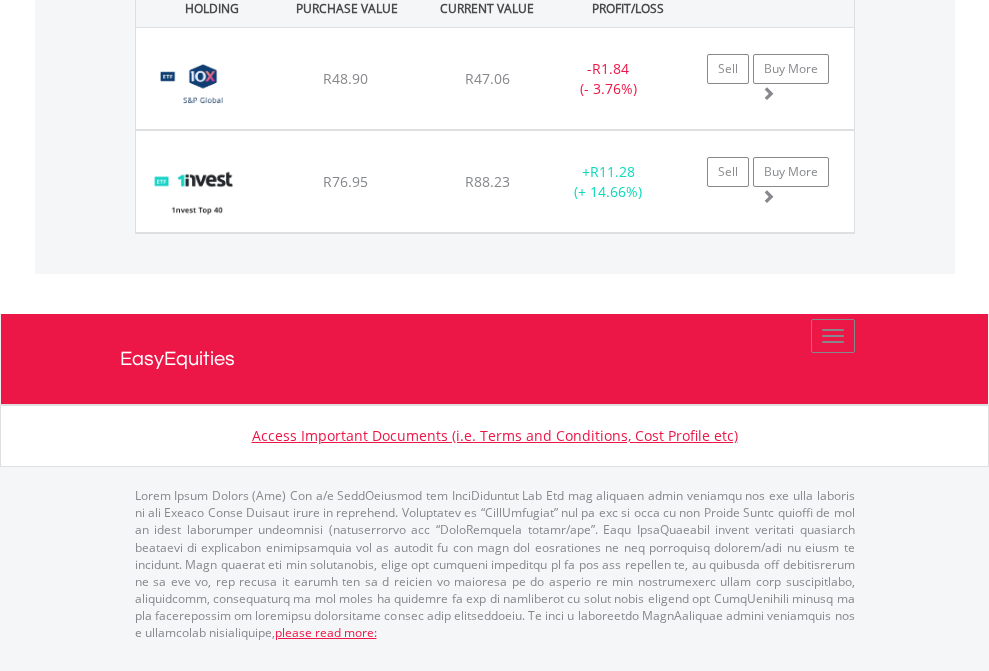 click on "TFSA" at bounding box center (818, -1071) 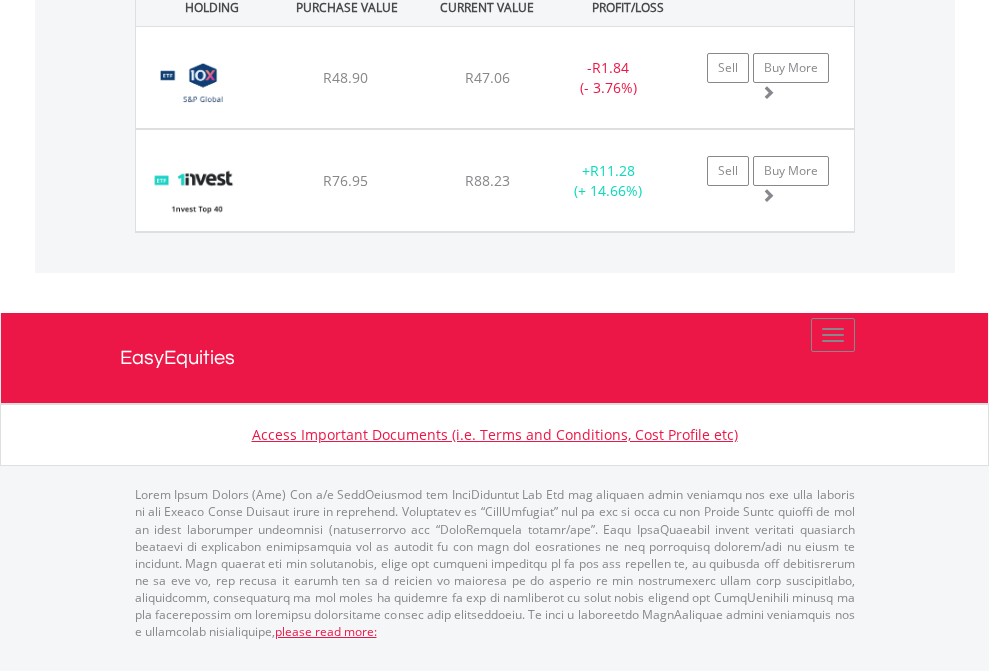scroll, scrollTop: 144, scrollLeft: 0, axis: vertical 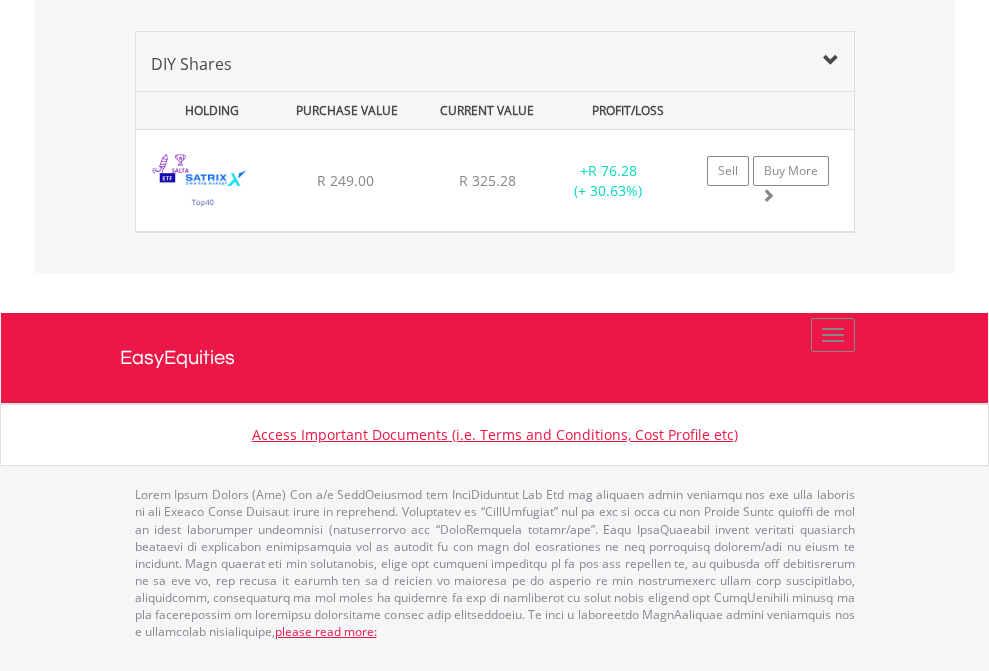 click on "EasyEquities USD" at bounding box center (818, -1339) 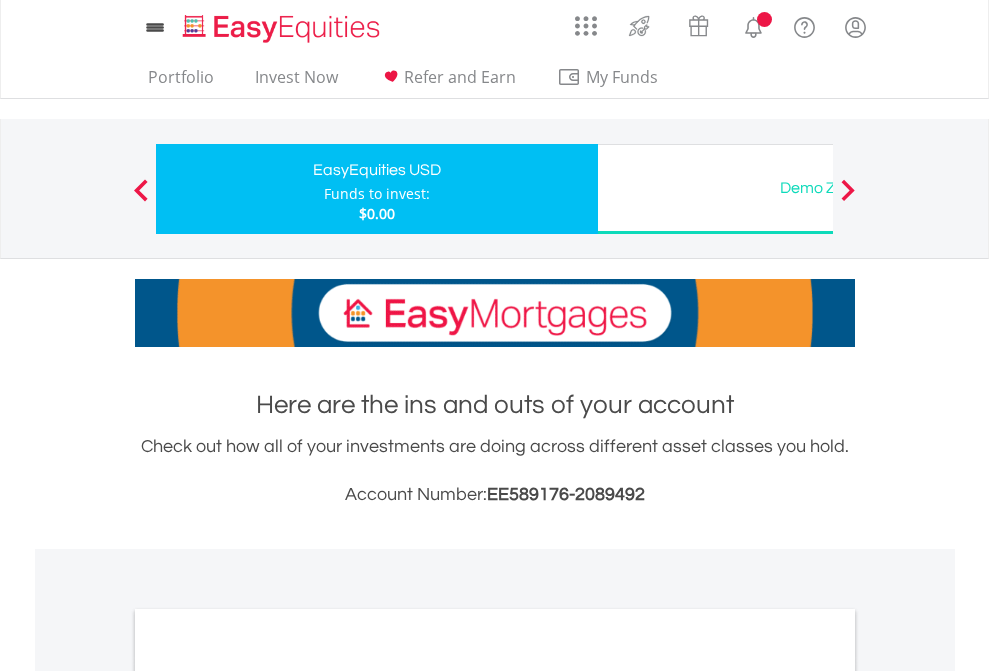 scroll, scrollTop: 1202, scrollLeft: 0, axis: vertical 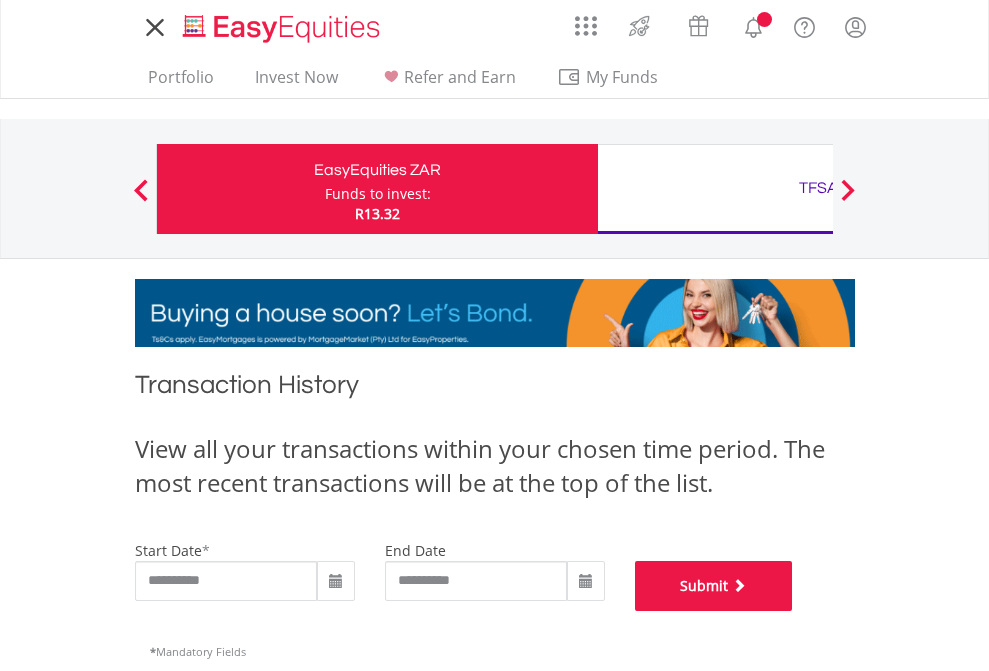 click on "Submit" at bounding box center [714, 586] 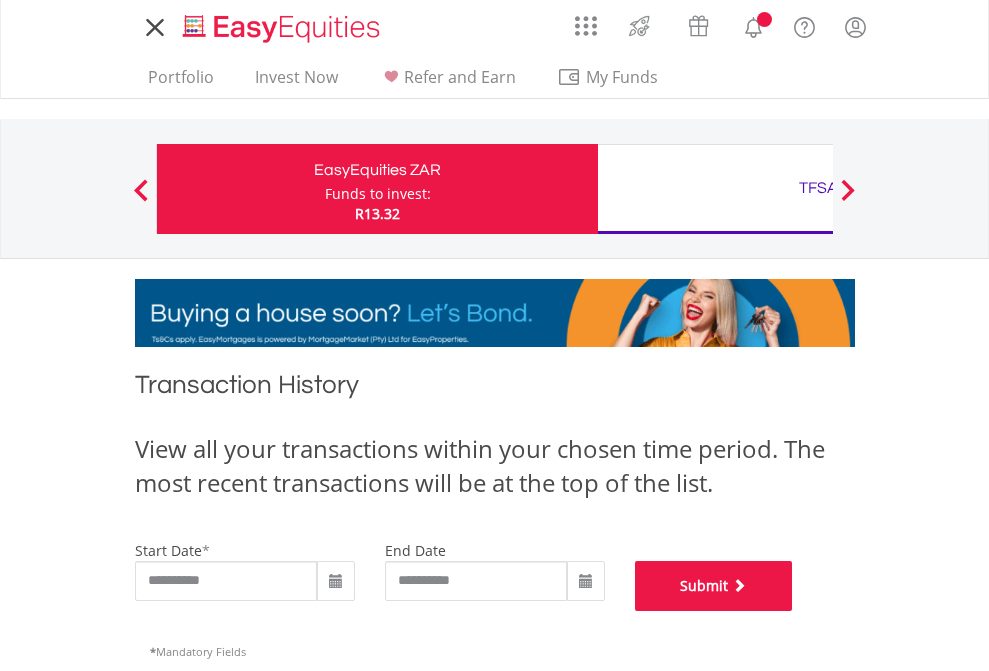 scroll, scrollTop: 811, scrollLeft: 0, axis: vertical 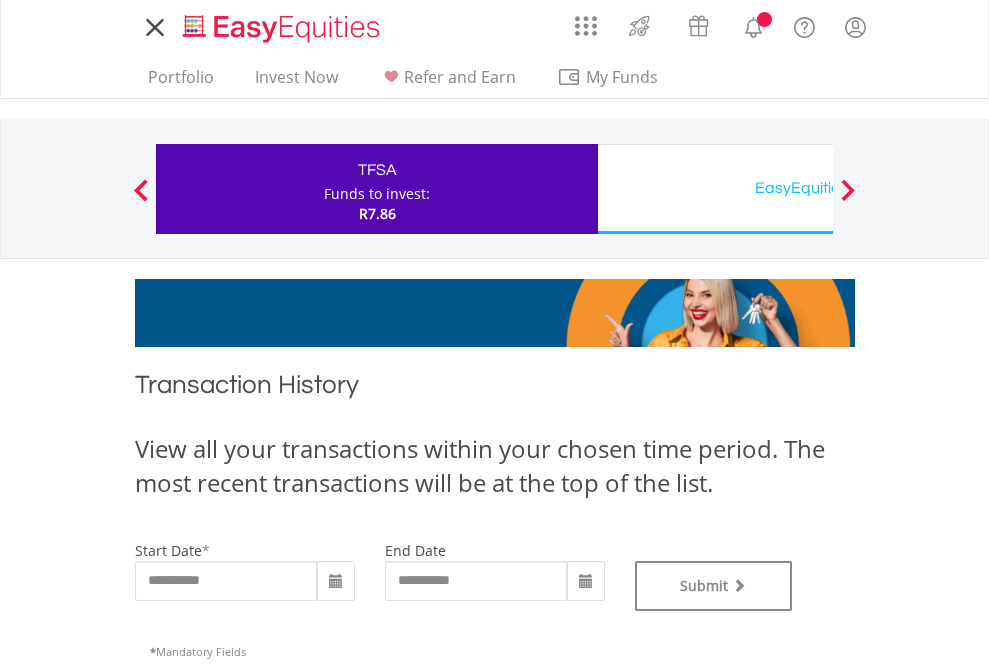 type on "**********" 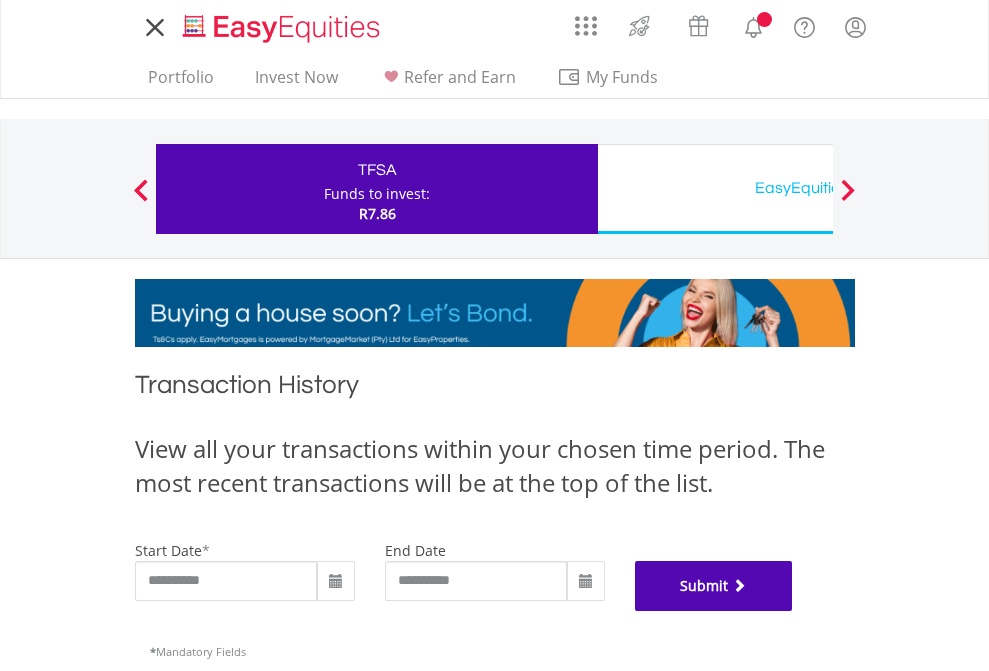 click on "Submit" at bounding box center [714, 586] 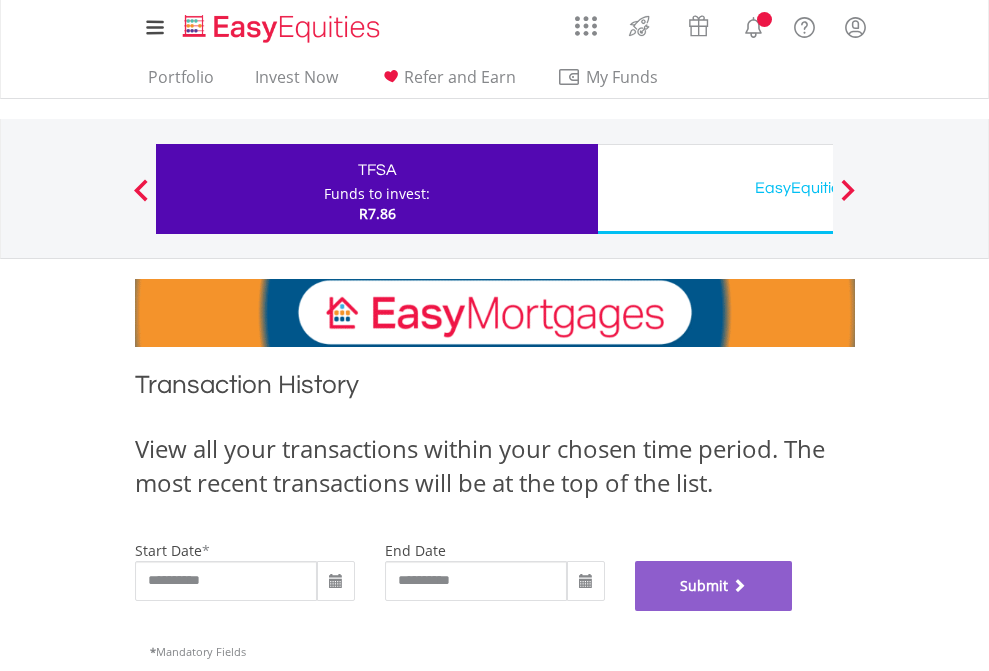 scroll, scrollTop: 811, scrollLeft: 0, axis: vertical 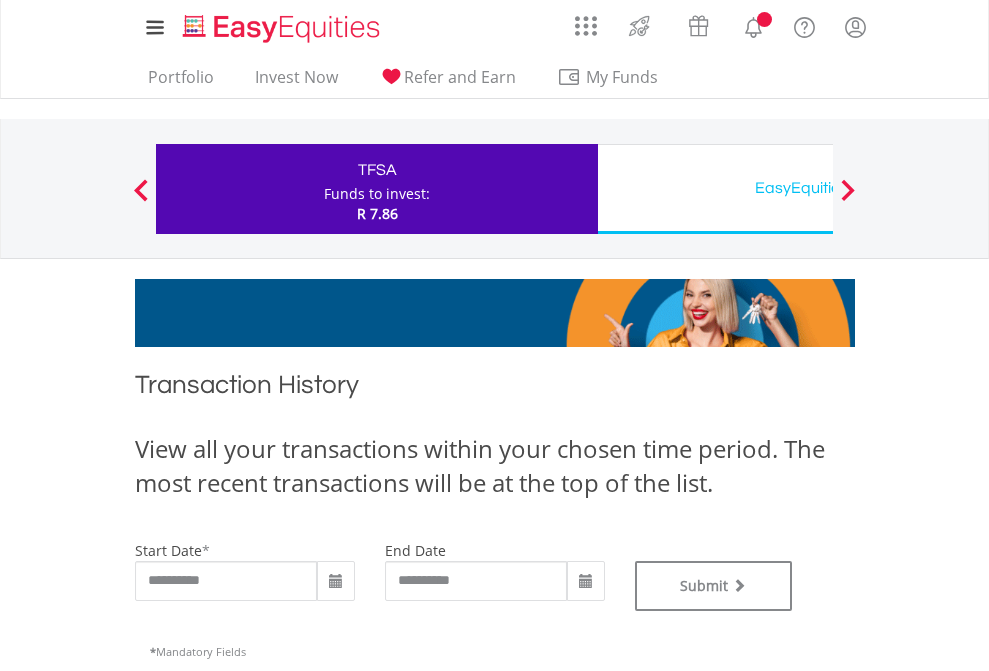 click on "EasyEquities USD" at bounding box center (818, 188) 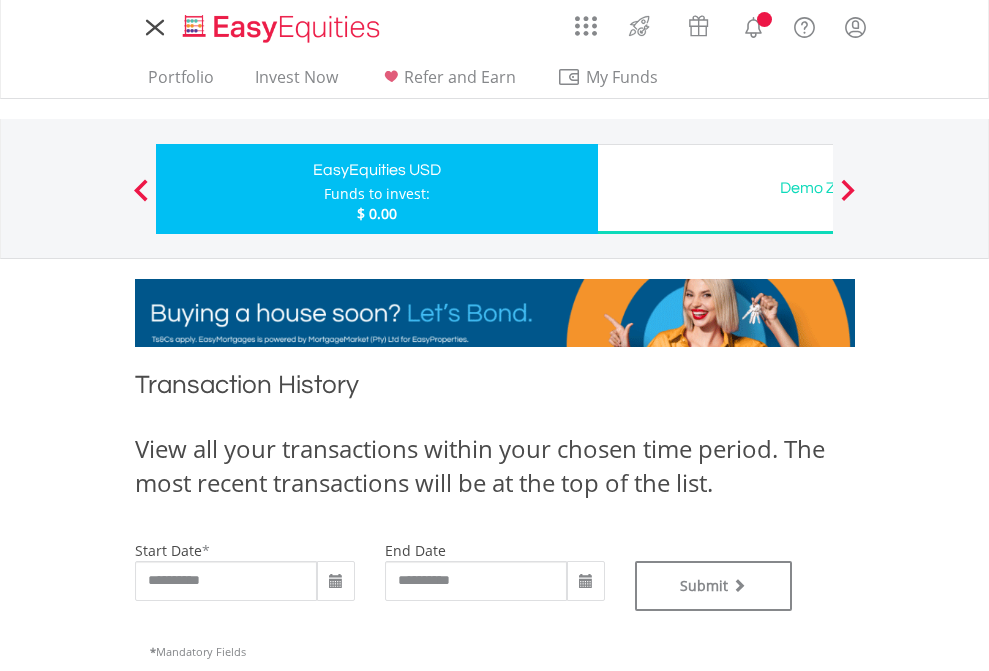 type on "**********" 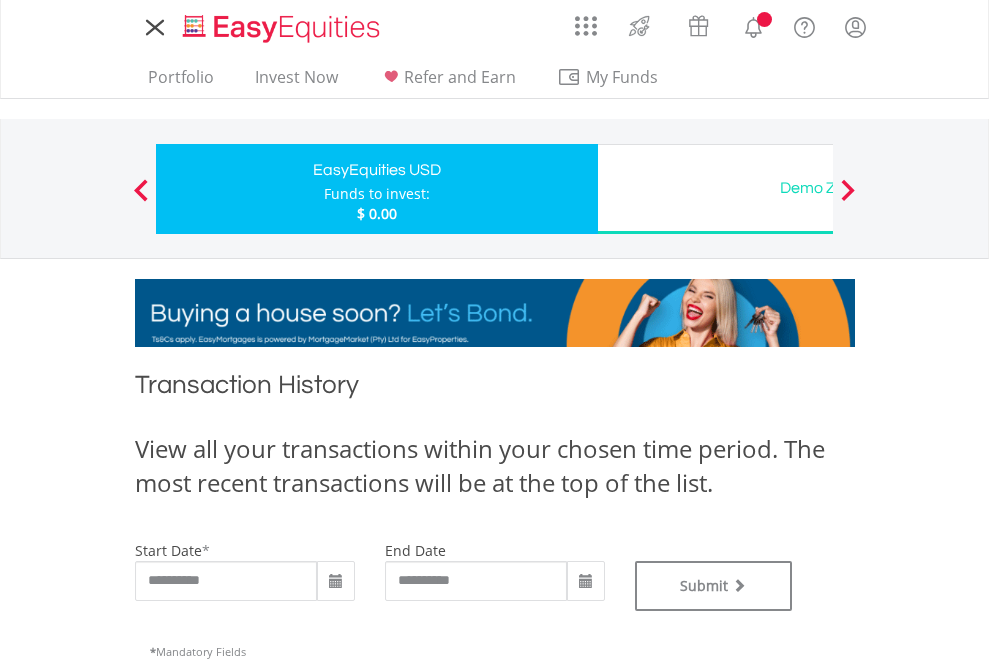 type on "**********" 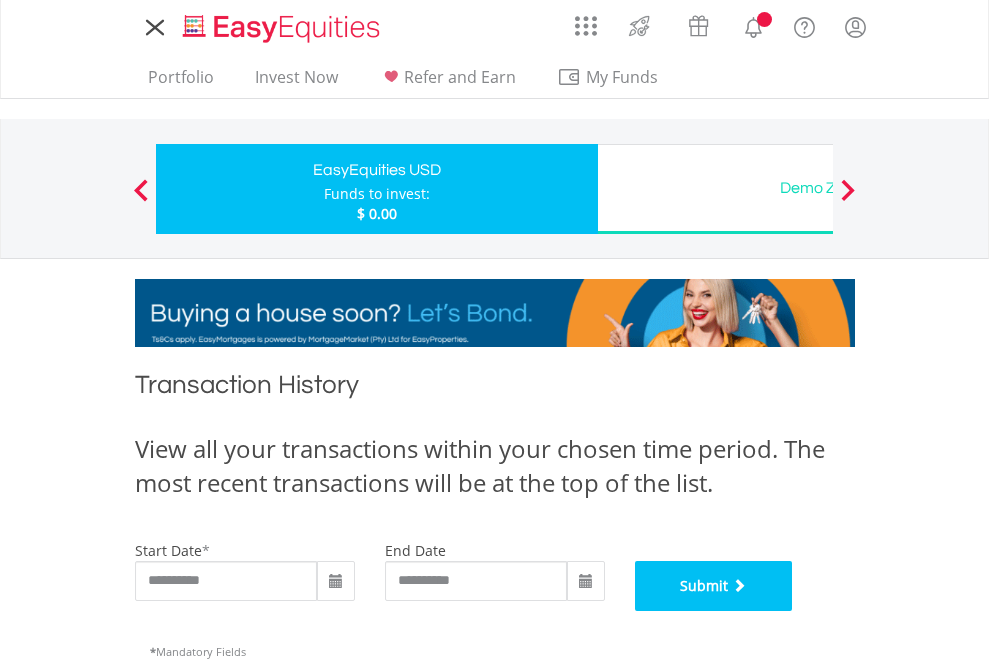 click on "Submit" at bounding box center [714, 586] 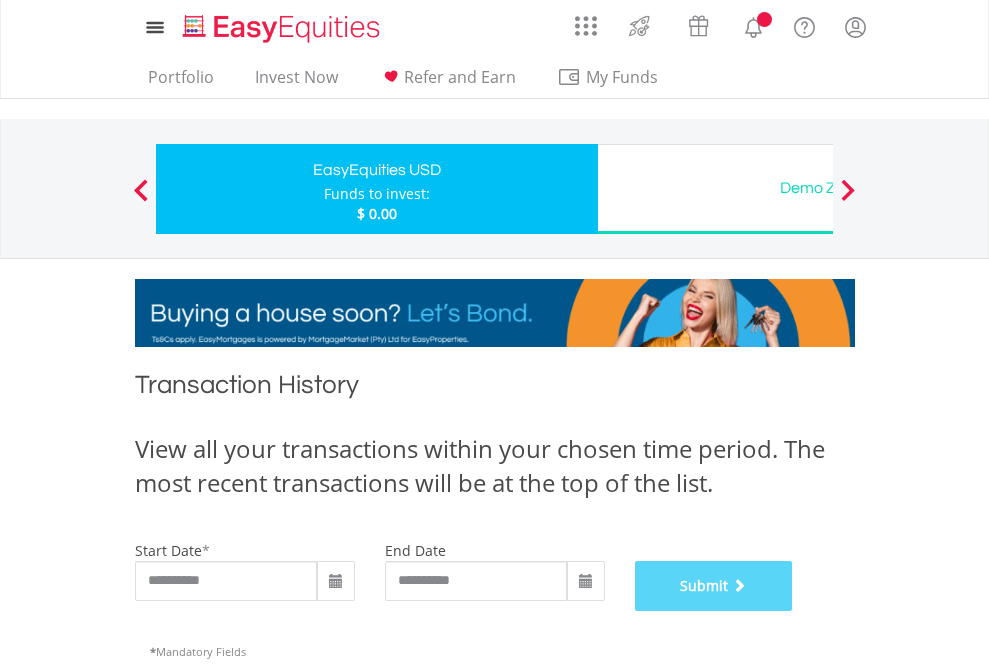 scroll, scrollTop: 811, scrollLeft: 0, axis: vertical 